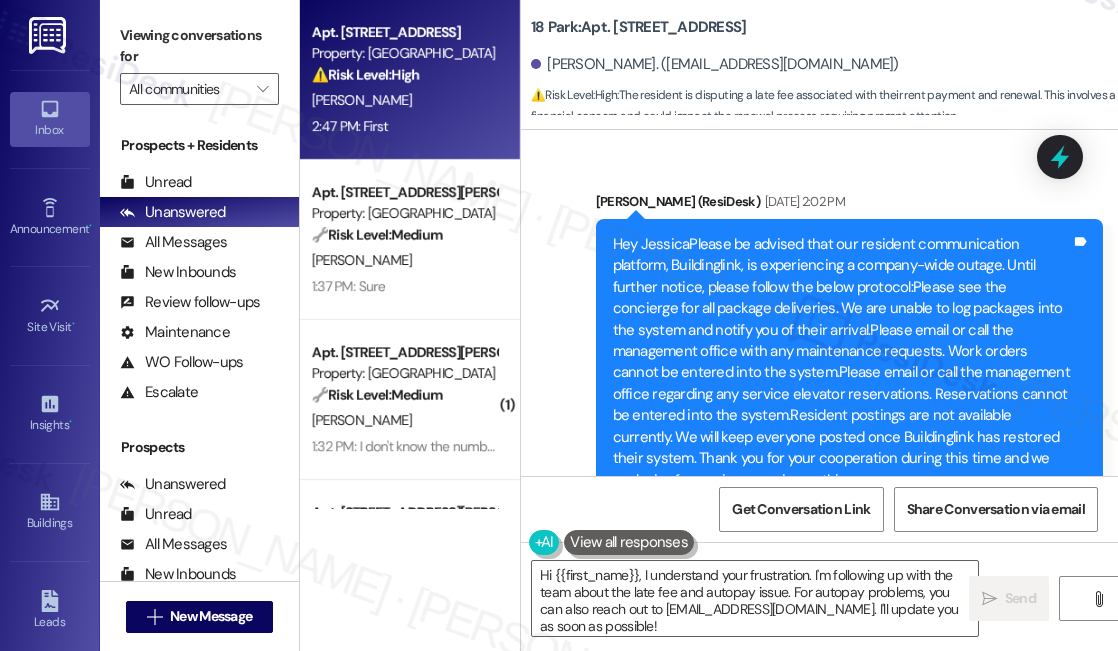 scroll, scrollTop: 0, scrollLeft: 0, axis: both 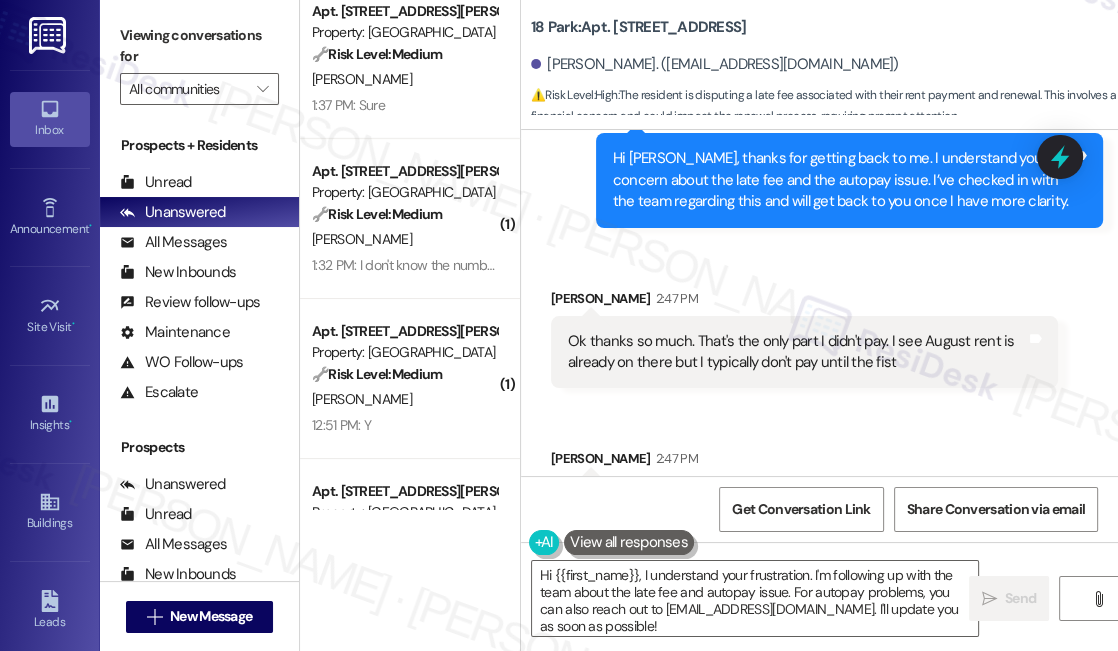 click on "Ok thanks so much. That's the only part I didn't pay. I see August rent is already on there but I typically don't pay until the fist" at bounding box center (797, 352) 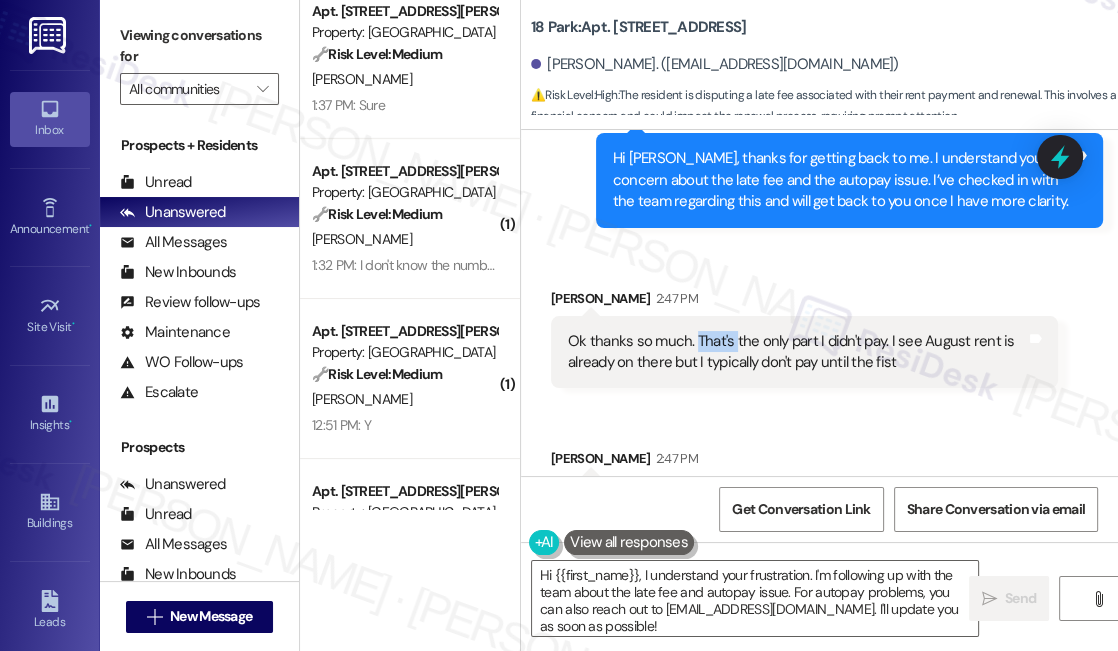 click on "Ok thanks so much. That's the only part I didn't pay. I see August rent is already on there but I typically don't pay until the fist" at bounding box center (797, 352) 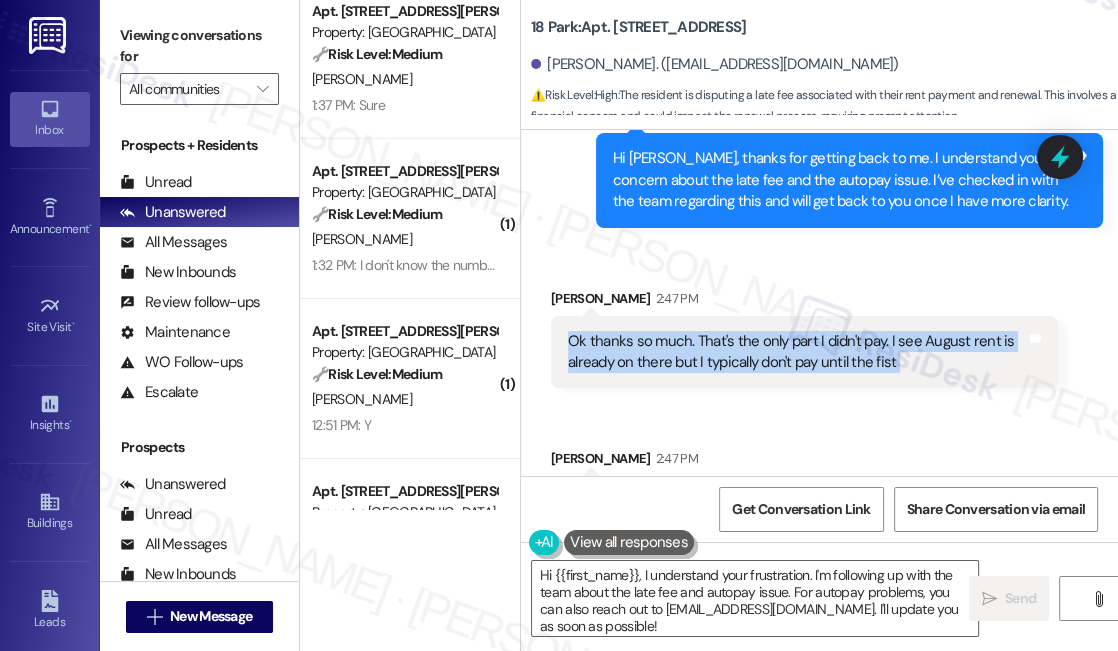 click on "Ok thanks so much. That's the only part I didn't pay. I see August rent is already on there but I typically don't pay until the fist" at bounding box center [797, 352] 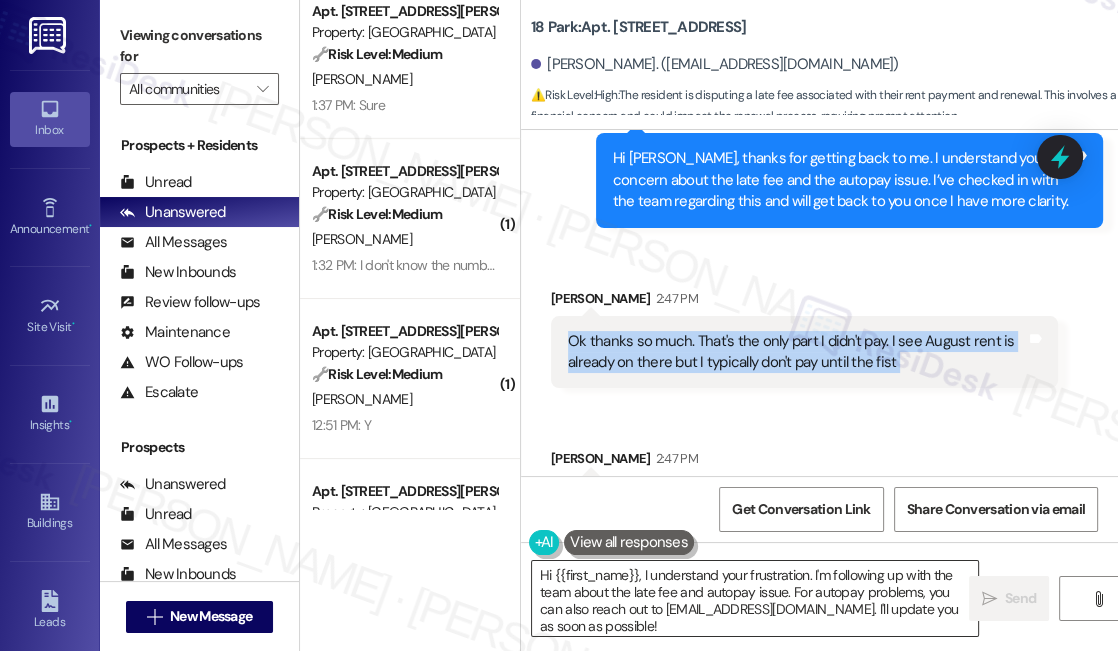 click on "Hi {{first_name}}, I understand your frustration. I'm following up with the team about the late fee and autopay issue. For autopay problems, you can also reach out to [EMAIL_ADDRESS][DOMAIN_NAME]. I'll update you as soon as possible!" at bounding box center (755, 598) 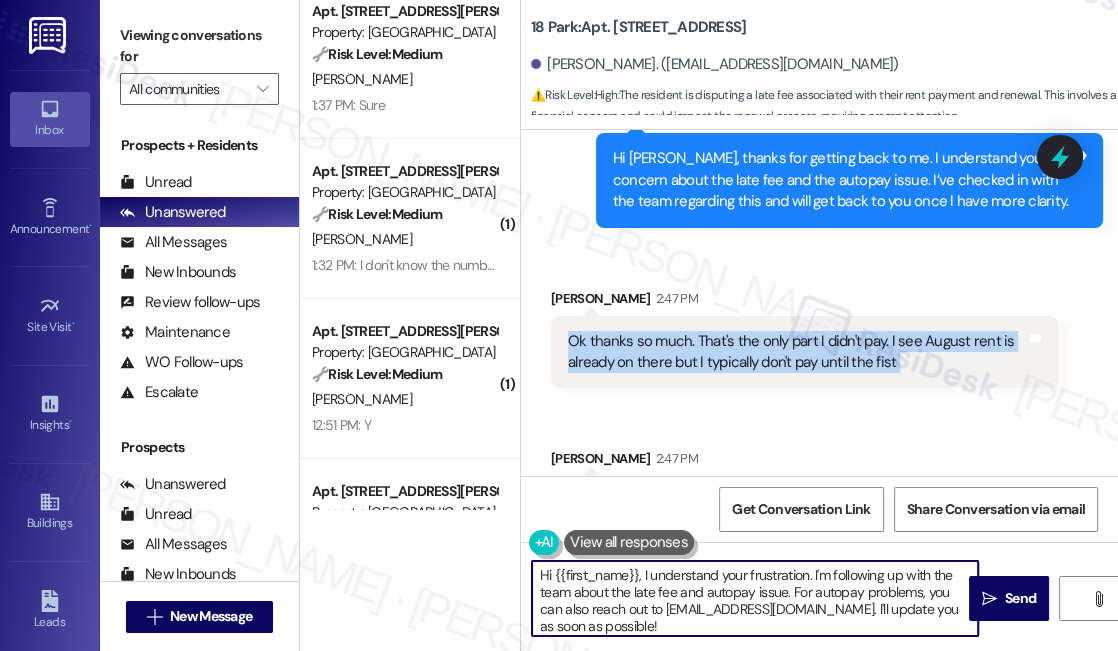 click on "Hi {{first_name}}, I understand your frustration. I'm following up with the team about the late fee and autopay issue. For autopay problems, you can also reach out to [EMAIL_ADDRESS][DOMAIN_NAME]. I'll update you as soon as possible!" at bounding box center (755, 598) 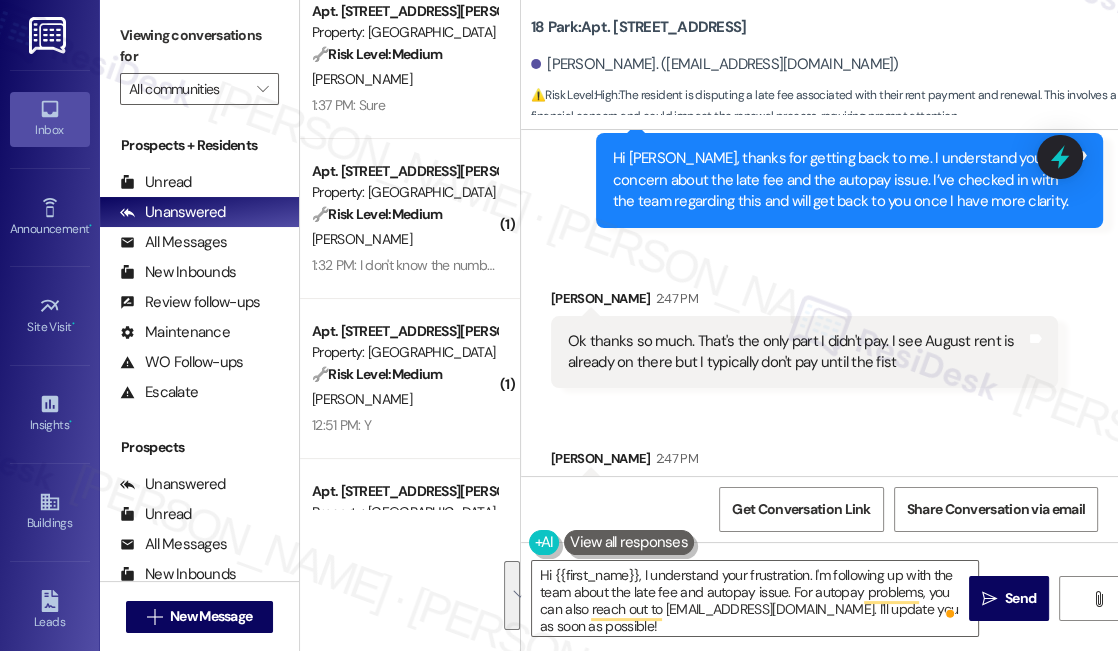 click on "Ok thanks so much. That's the only part I didn't pay. I see August rent is already on there but I typically don't pay until the fist" at bounding box center [797, 352] 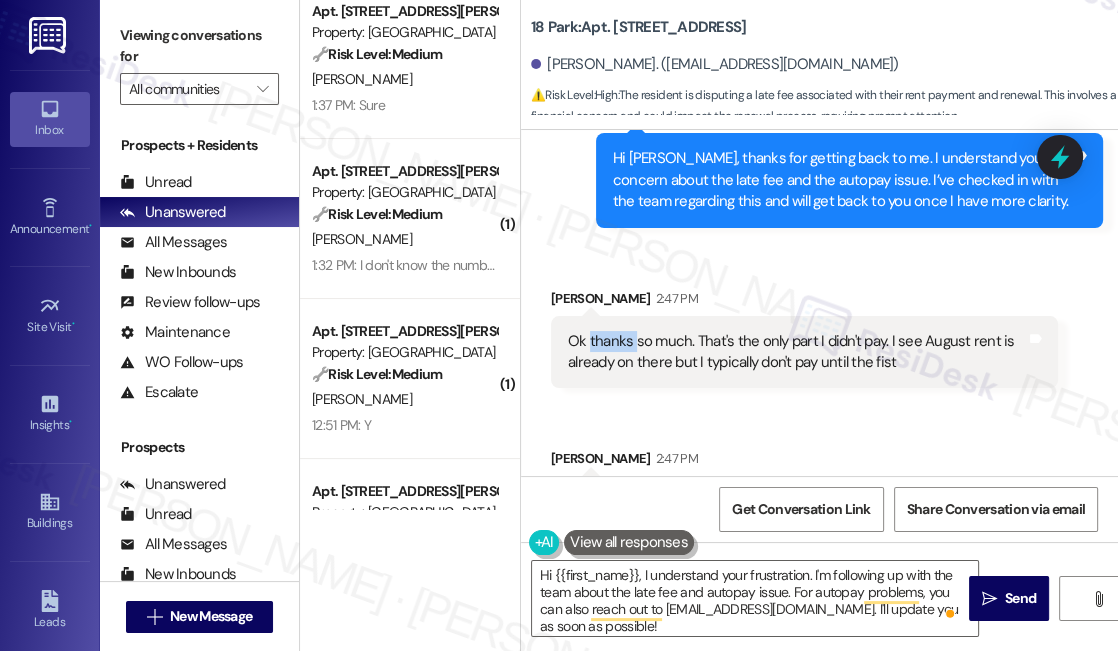 click on "Ok thanks so much. That's the only part I didn't pay. I see August rent is already on there but I typically don't pay until the fist" at bounding box center [797, 352] 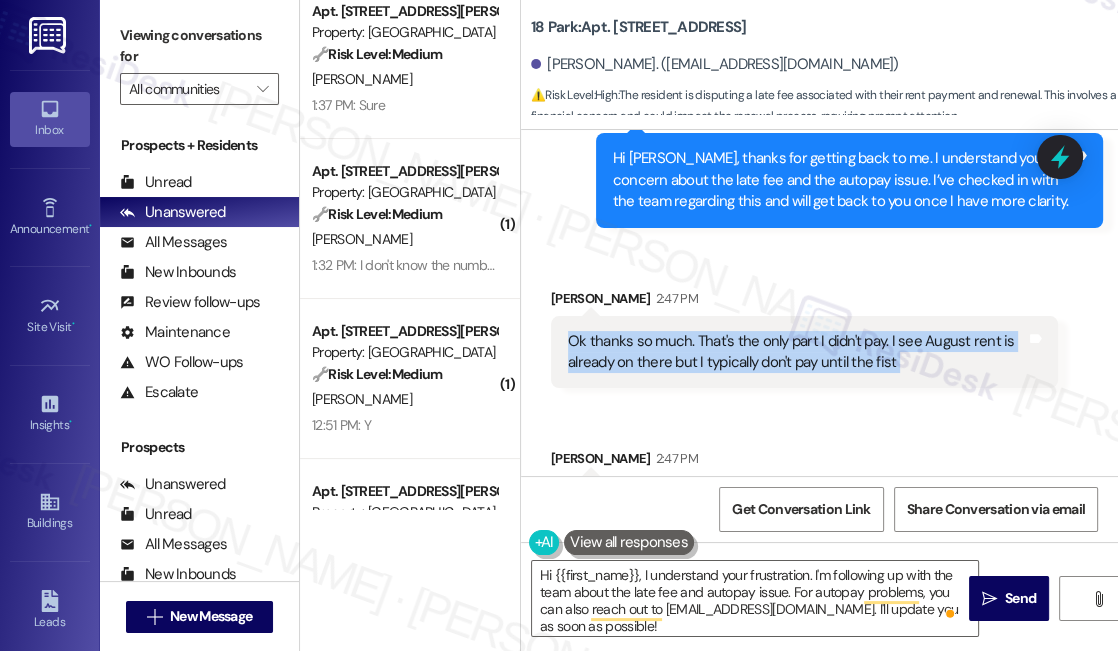 click on "Ok thanks so much. That's the only part I didn't pay. I see August rent is already on there but I typically don't pay until the fist" at bounding box center [797, 352] 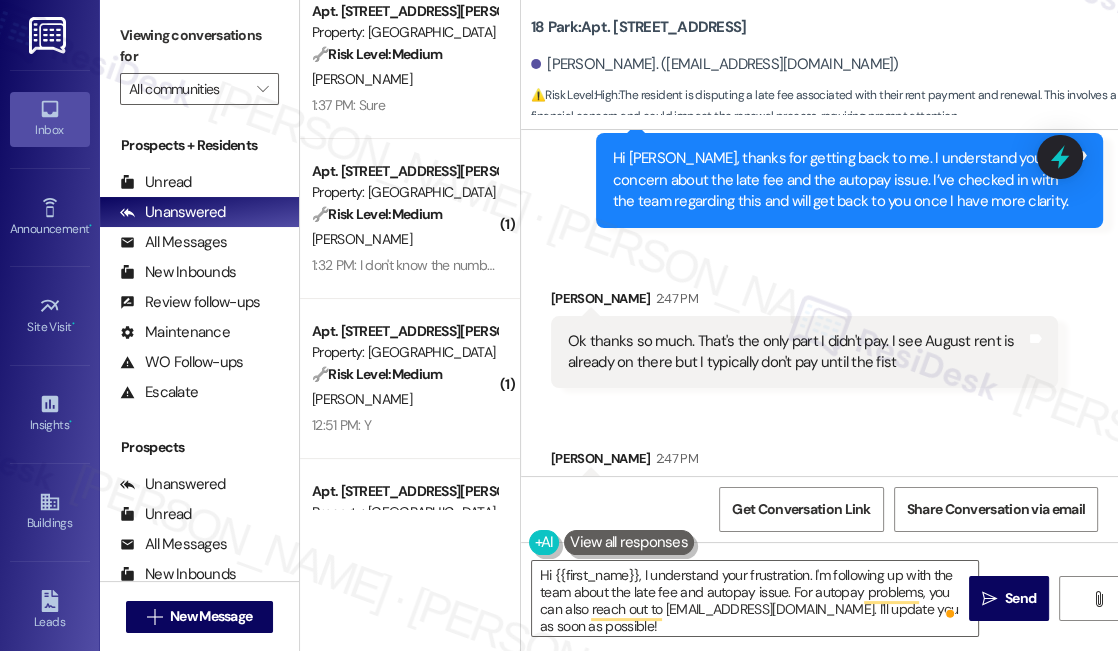 drag, startPoint x: 118, startPoint y: 29, endPoint x: 143, endPoint y: 43, distance: 28.653097 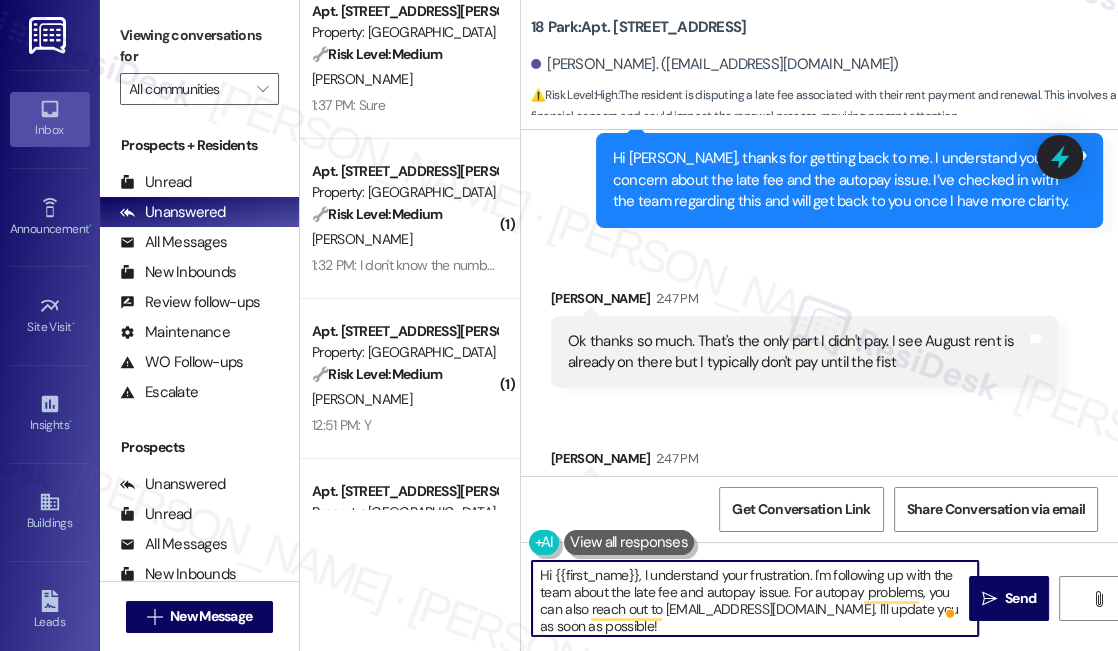 click on "Hi {{first_name}}, I understand your frustration. I'm following up with the team about the late fee and autopay issue. For autopay problems, you can also reach out to [EMAIL_ADDRESS][DOMAIN_NAME]. I'll update you as soon as possible!" at bounding box center [755, 598] 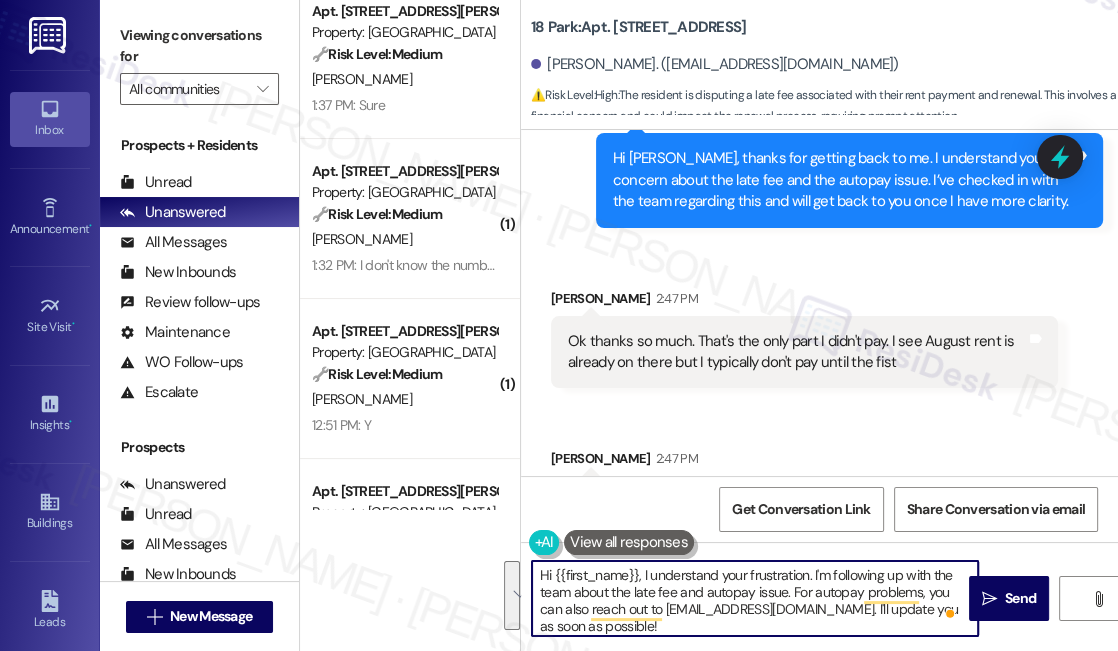 paste on "Got it, thanks for confirming" 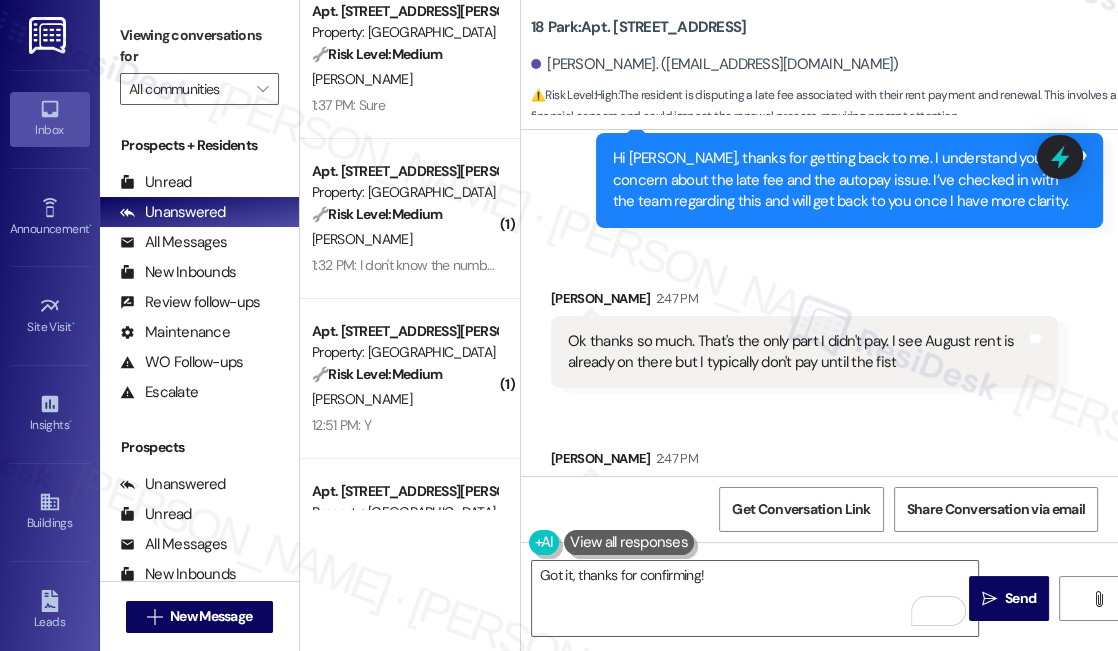 click on "Viewing conversations for All communities " at bounding box center [199, 62] 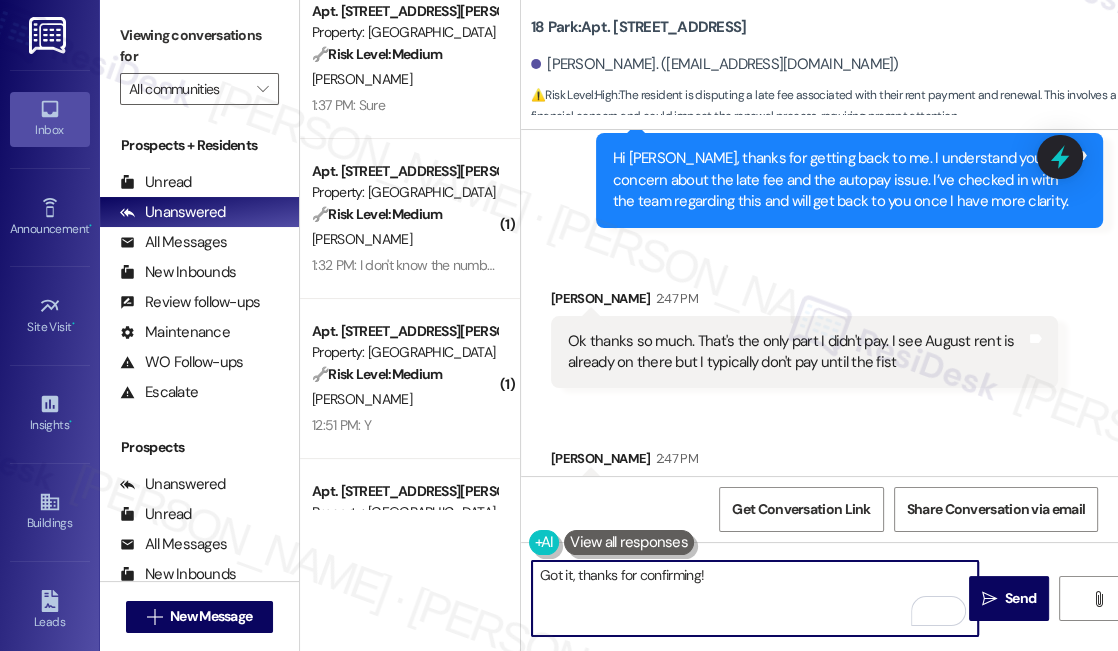 click on "Got it, thanks for confirming!" at bounding box center (755, 598) 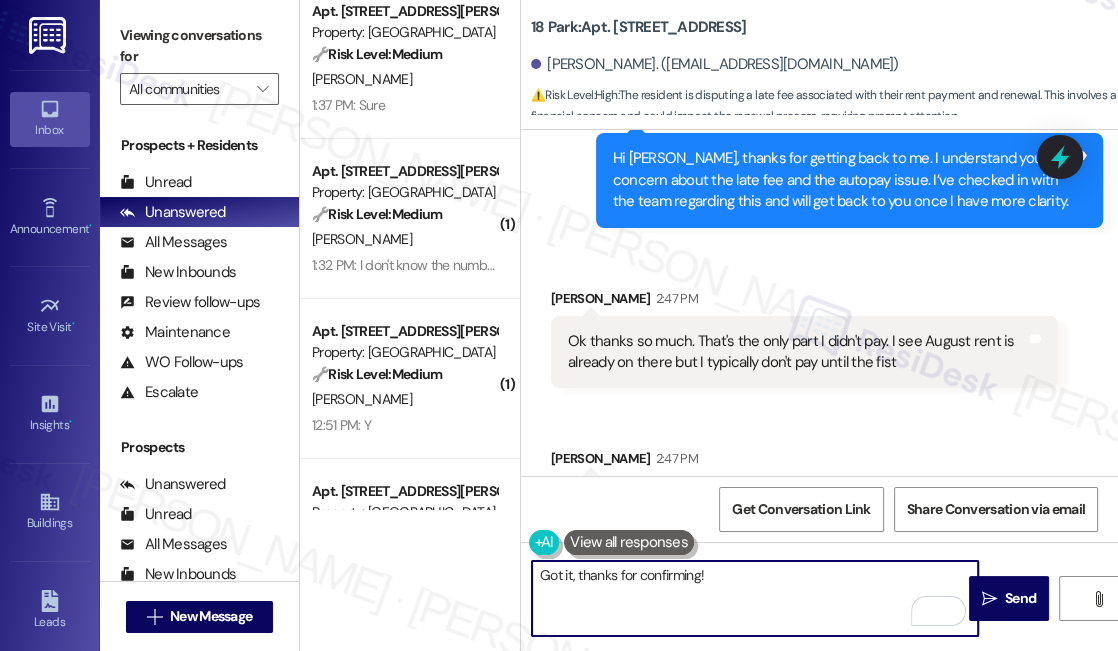 paste on "I’m currently waiting to hear back from the site team about that. I’ll follow up with you as soon as I have an update! Let me know if anything else comes up in the meantime." 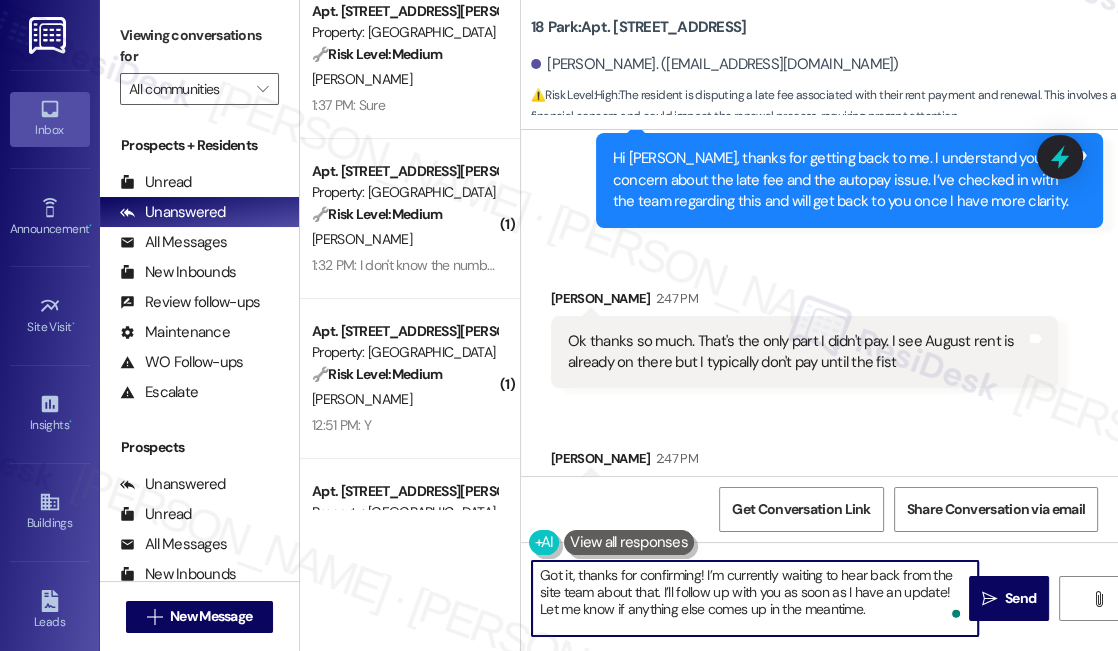 drag, startPoint x: 704, startPoint y: 571, endPoint x: 805, endPoint y: 571, distance: 101 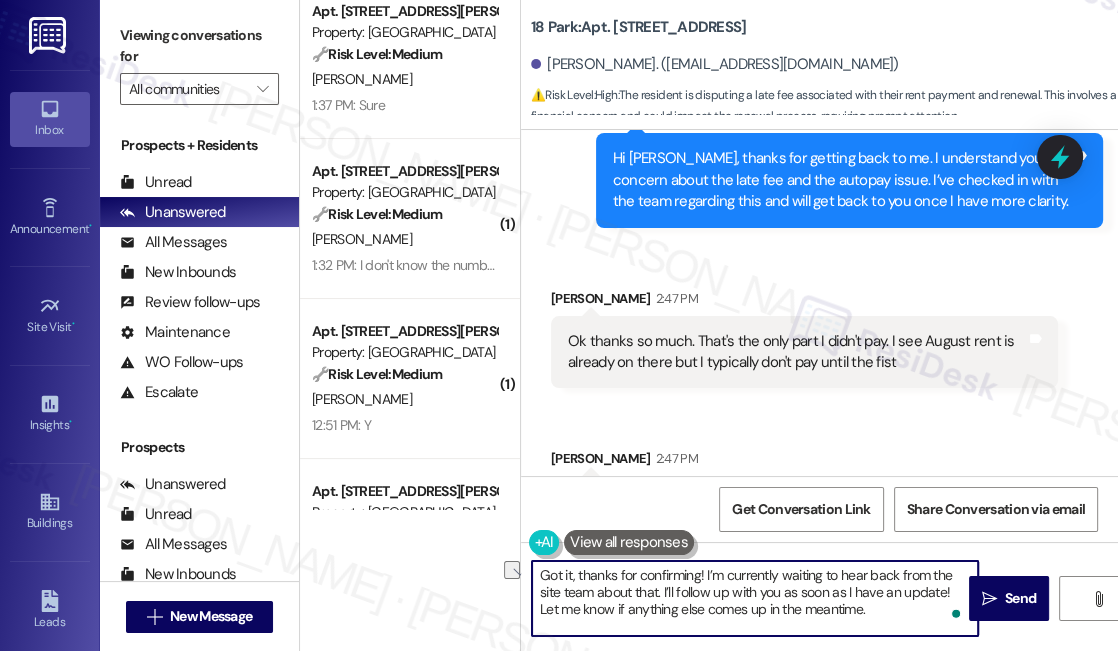 click on "Got it, thanks for confirming! I’m currently waiting to hear back from the site team about that. I’ll follow up with you as soon as I have an update! Let me know if anything else comes up in the meantime." at bounding box center [755, 598] 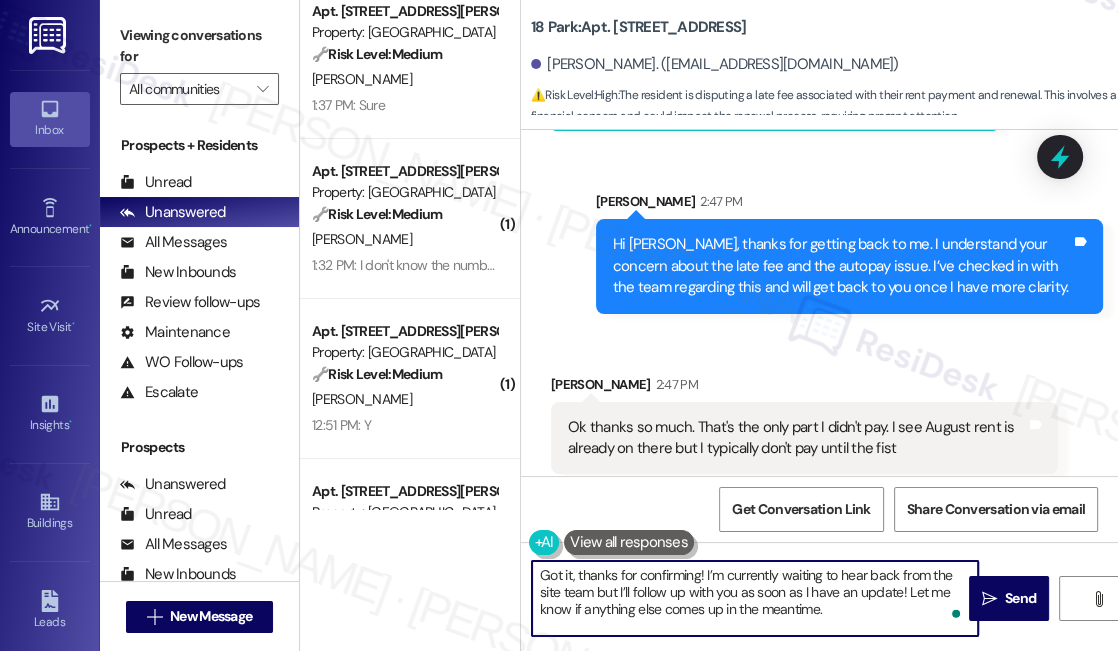 scroll, scrollTop: 26658, scrollLeft: 0, axis: vertical 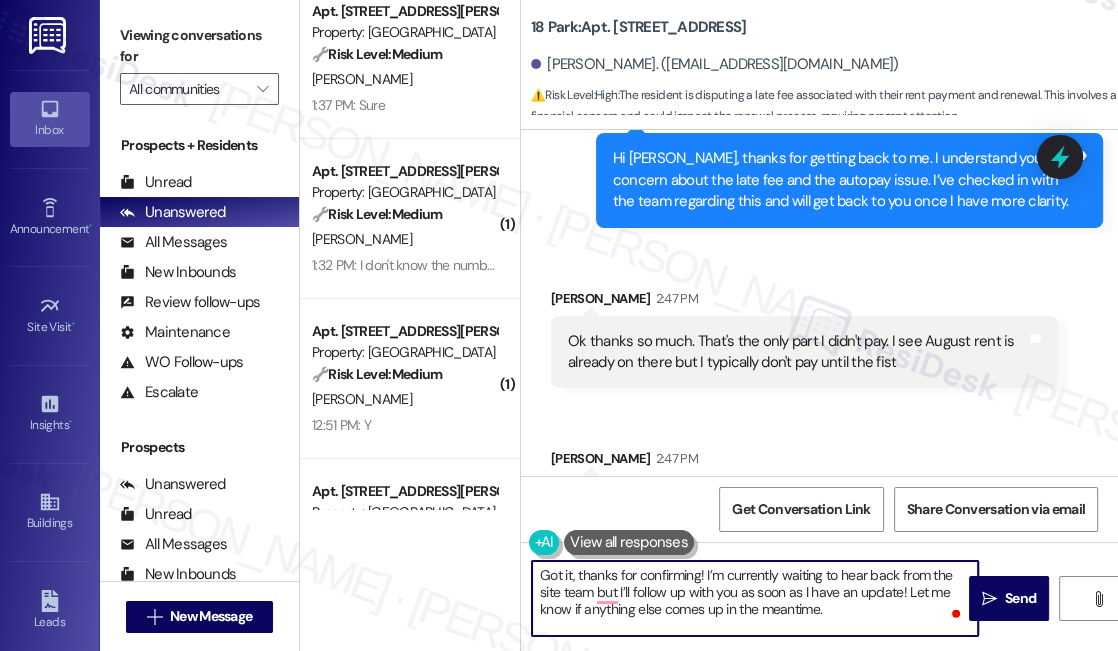 drag, startPoint x: 904, startPoint y: 592, endPoint x: 914, endPoint y: 590, distance: 10.198039 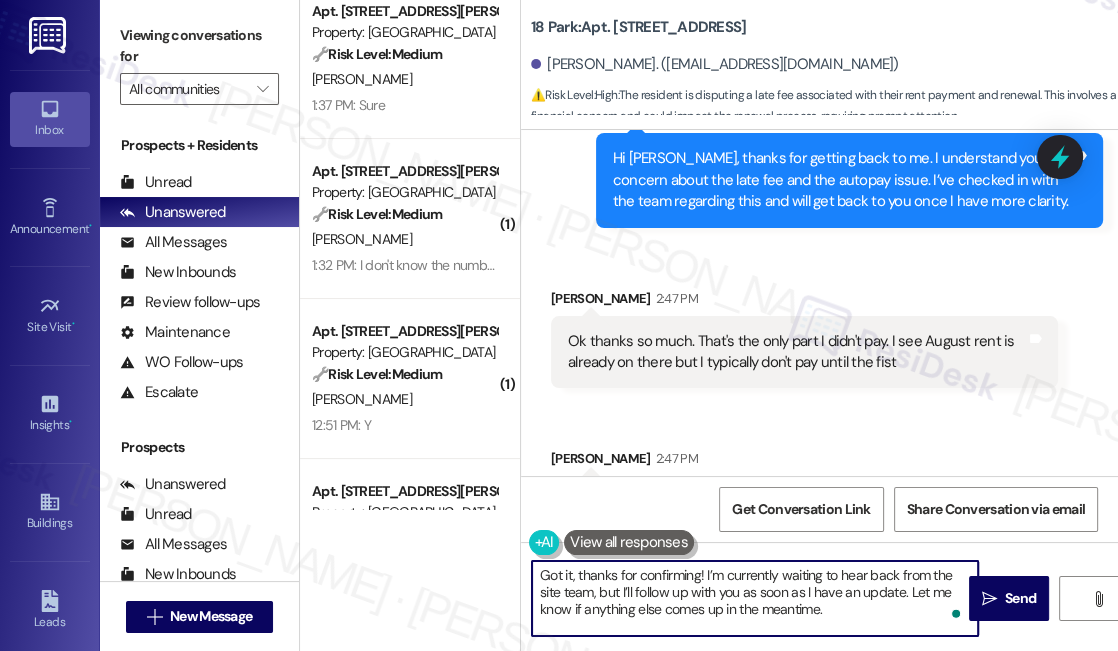 click on "Got it, thanks for confirming! I’m currently waiting to hear back from the site team, but I’ll follow up with you as soon as I have an update. Let me know if anything else comes up in the meantime." at bounding box center (755, 598) 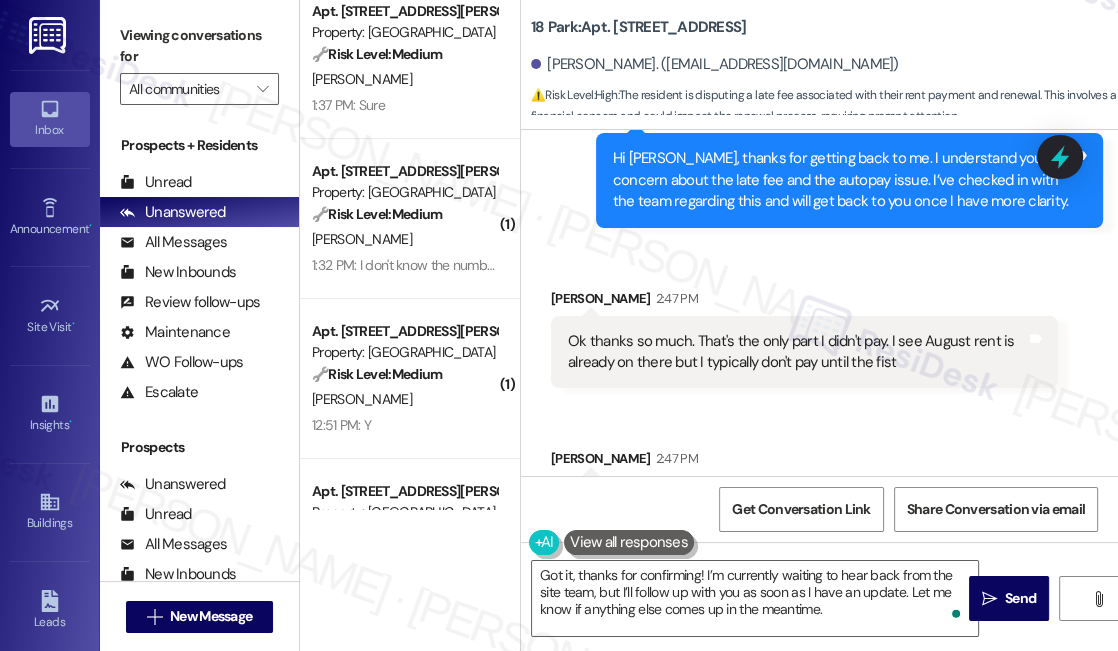 click on "[PERSON_NAME] 2:47 PM" at bounding box center [804, 302] 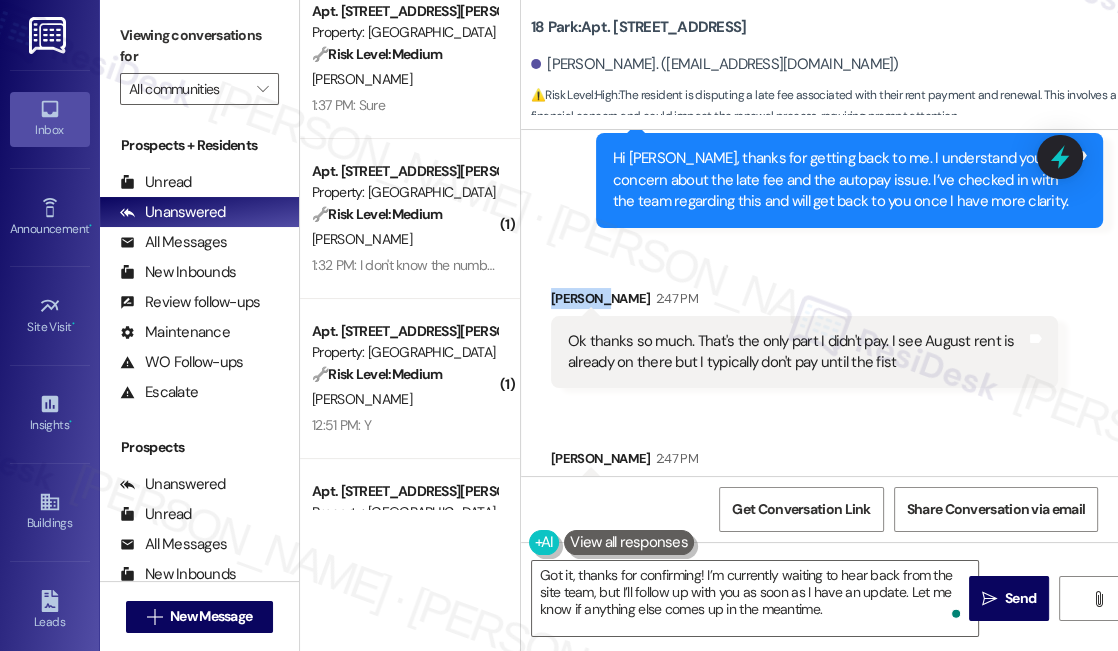click on "[PERSON_NAME] 2:47 PM" at bounding box center [804, 302] 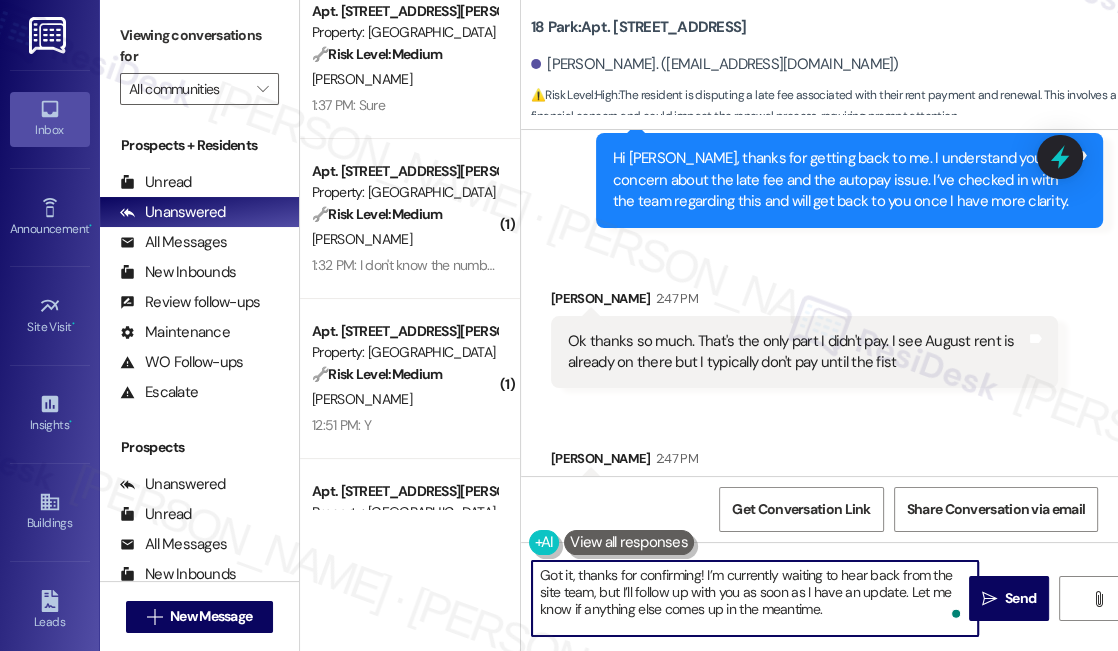 drag, startPoint x: 569, startPoint y: 568, endPoint x: 547, endPoint y: 569, distance: 22.022715 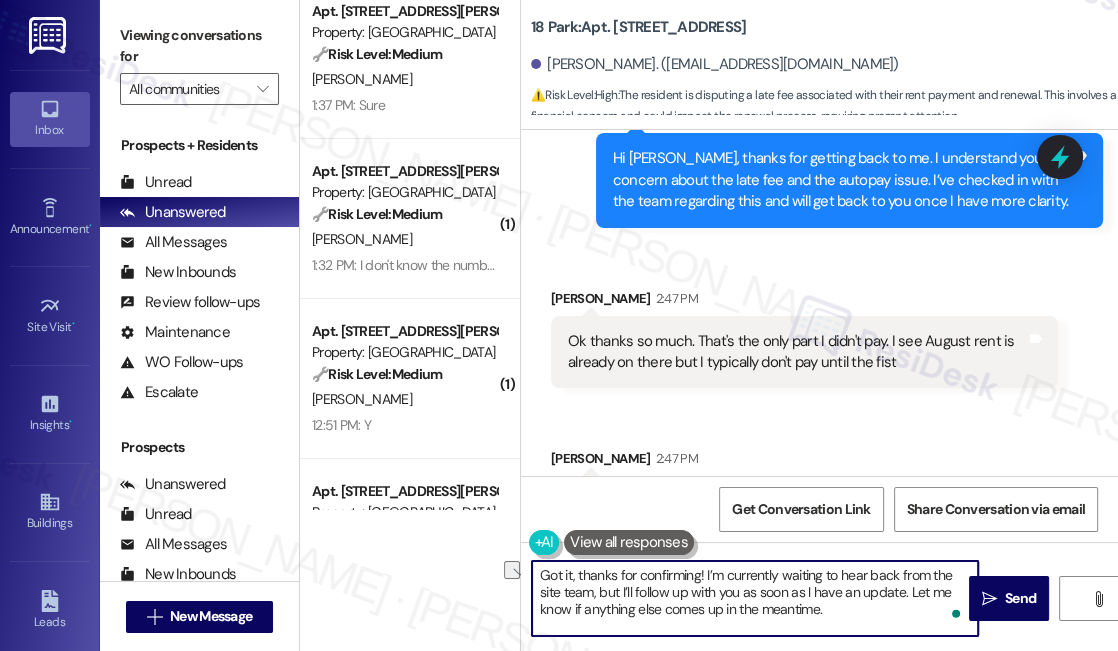 drag, startPoint x: 573, startPoint y: 570, endPoint x: 526, endPoint y: 569, distance: 47.010635 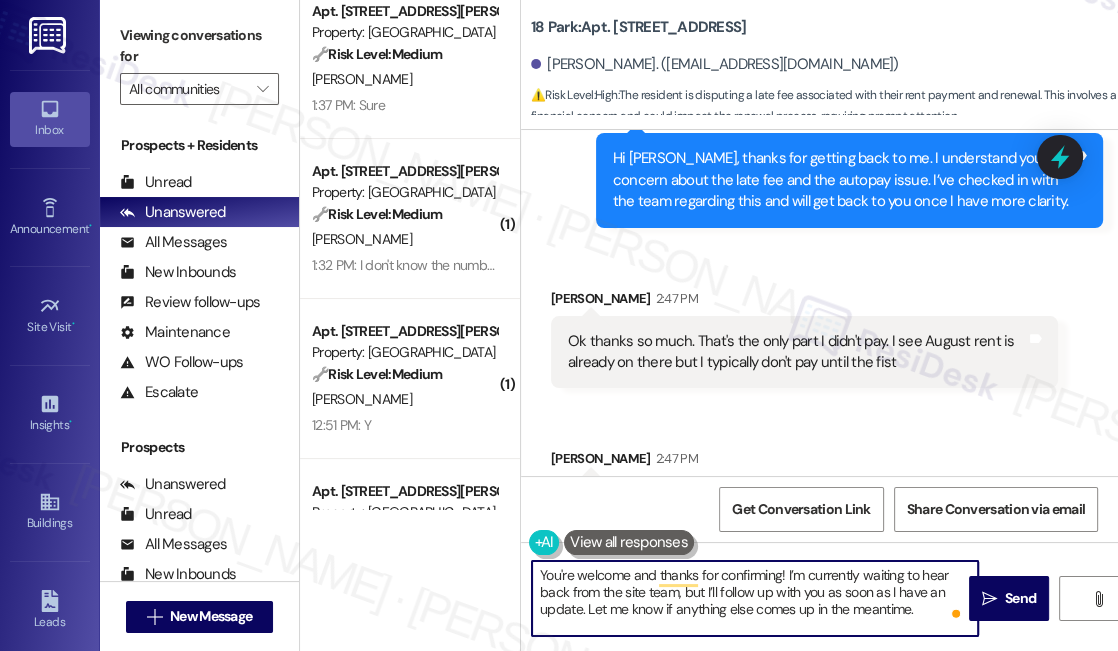 click on "You're welcome and thanks for confirming! I’m currently waiting to hear back from the site team, but I’ll follow up with you as soon as I have an update. Let me know if anything else comes up in the meantime." at bounding box center (755, 598) 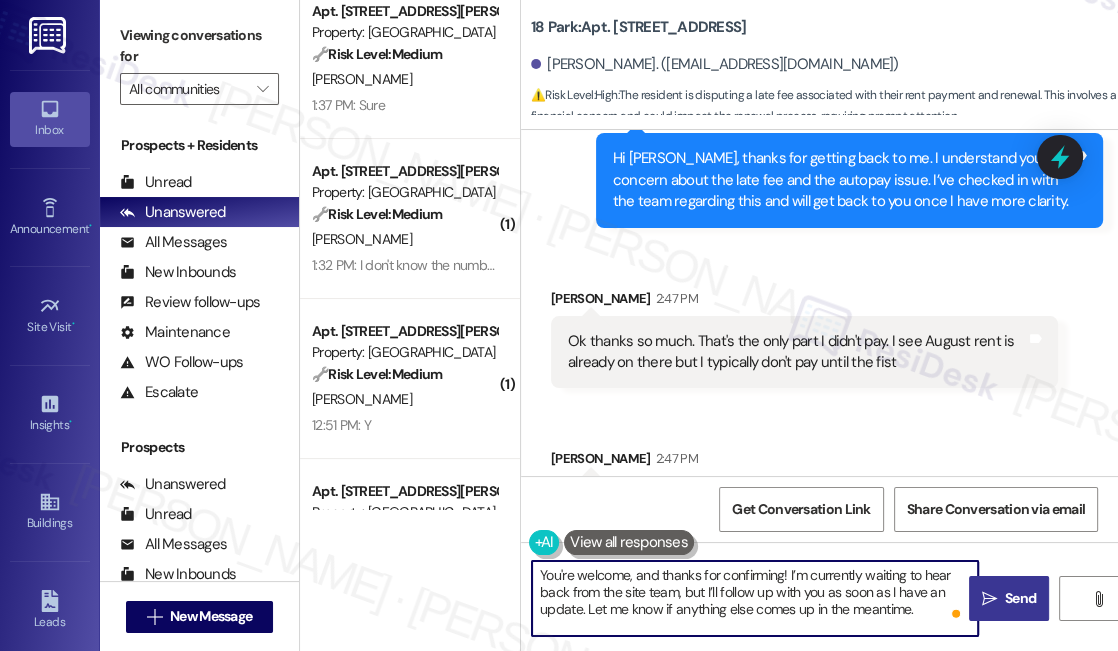 type on "You're welcome, and thanks for confirming! I’m currently waiting to hear back from the site team, but I’ll follow up with you as soon as I have an update. Let me know if anything else comes up in the meantime." 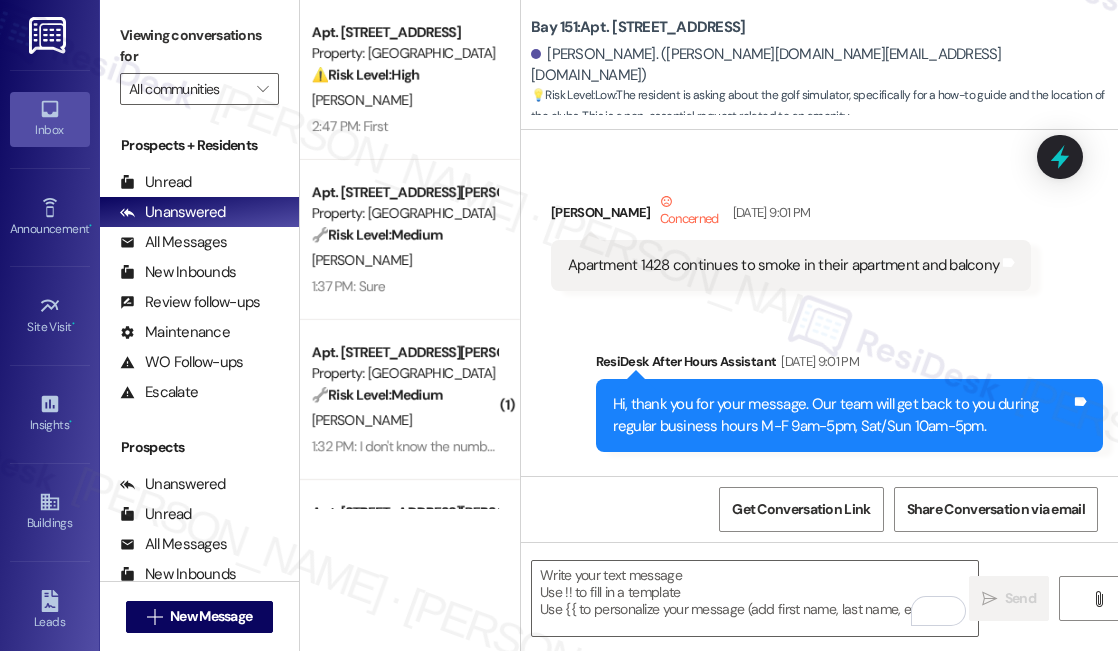 scroll, scrollTop: 0, scrollLeft: 0, axis: both 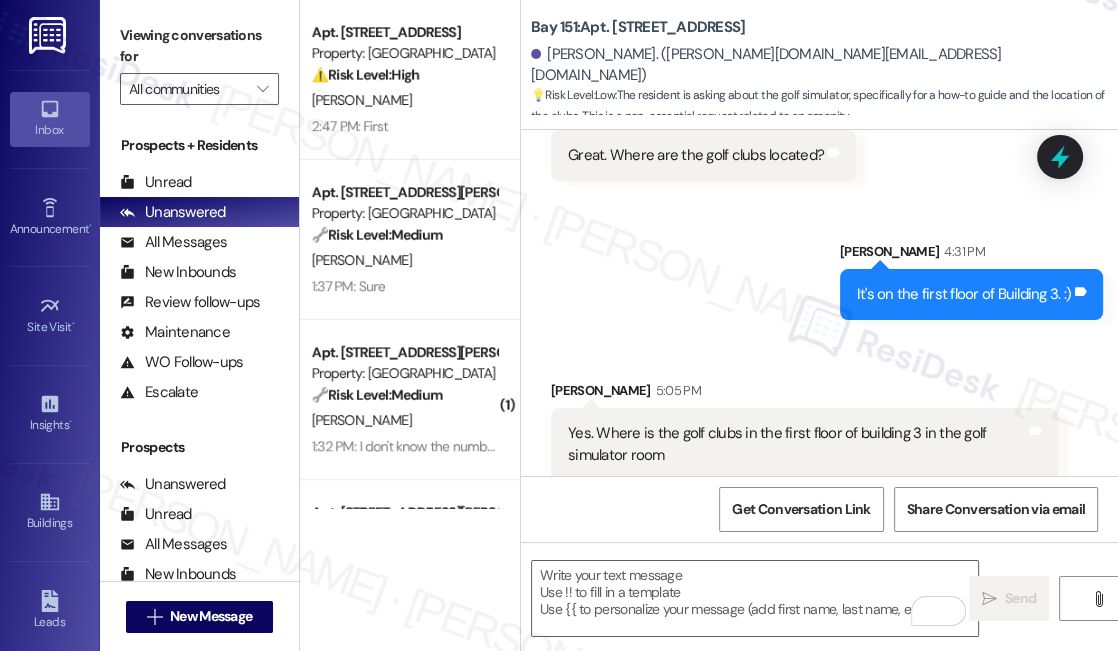 click on "Yes. Where is the golf clubs in the first floor of building 3 in the golf simulator room" at bounding box center [797, 444] 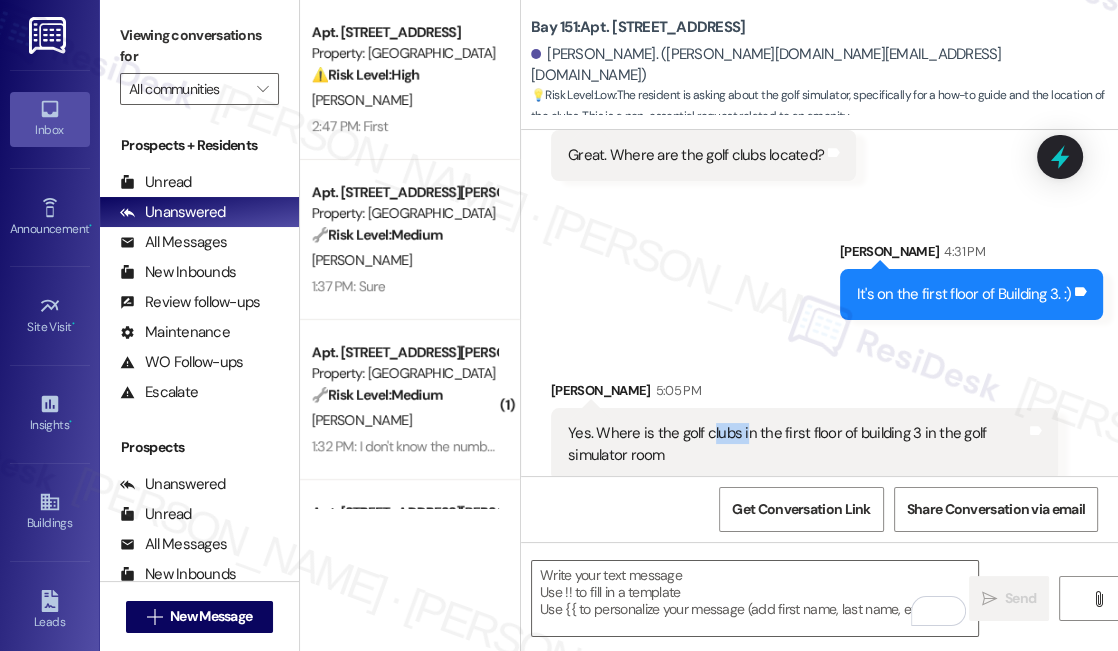click on "Yes. Where is the golf clubs in the first floor of building 3 in the golf simulator room" at bounding box center (797, 444) 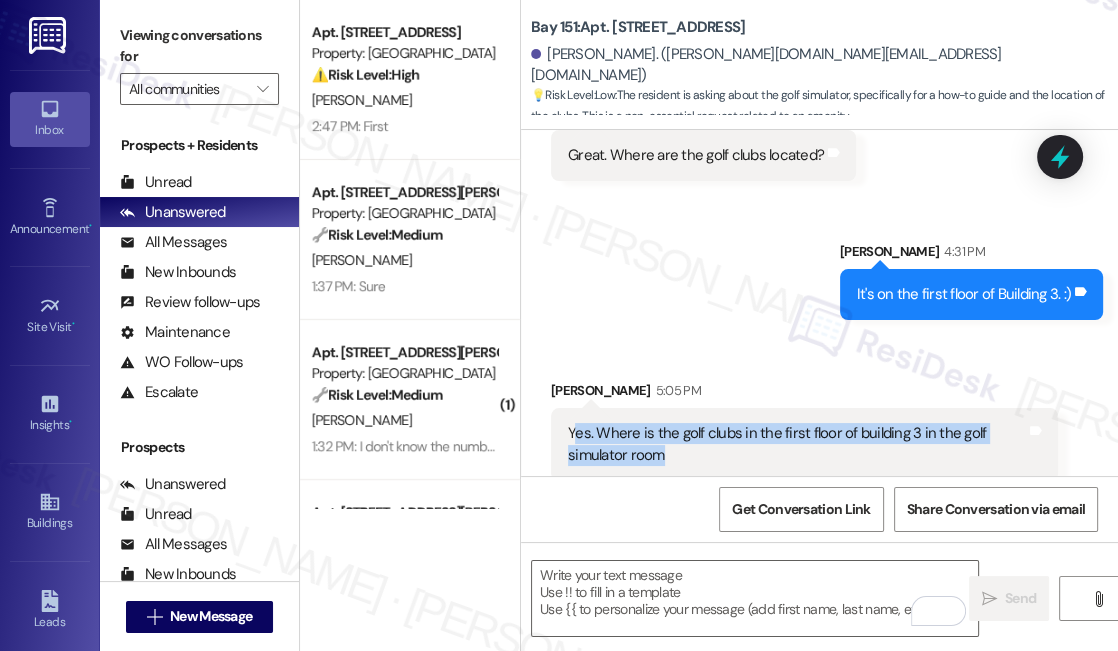 click on "Yes. Where is the golf clubs in the first floor of building 3 in the golf simulator room" at bounding box center (797, 444) 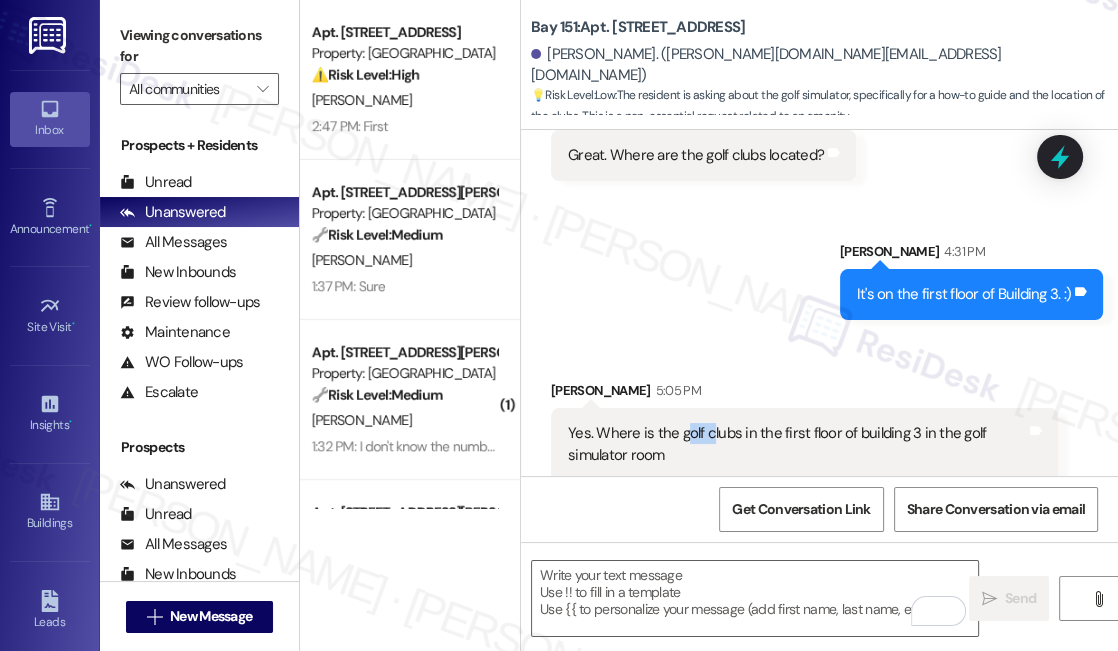 click on "Yes. Where is the golf clubs in the first floor of building 3 in the golf simulator room" at bounding box center (797, 444) 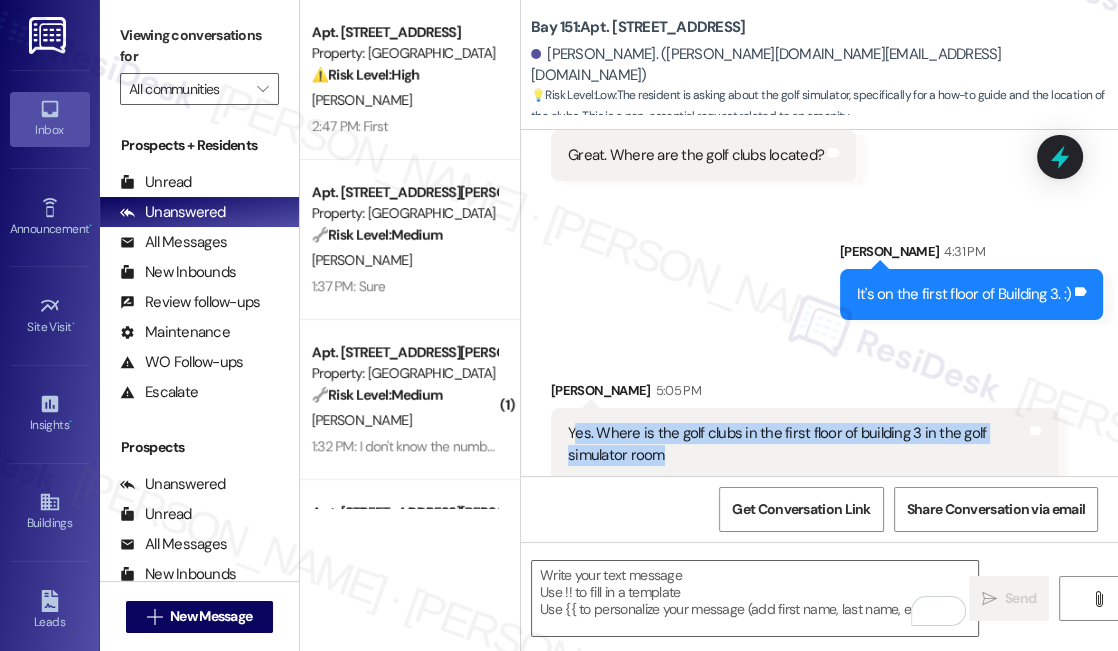 click on "Yes. Where is the golf clubs in the first floor of building 3 in the golf simulator room" at bounding box center (797, 444) 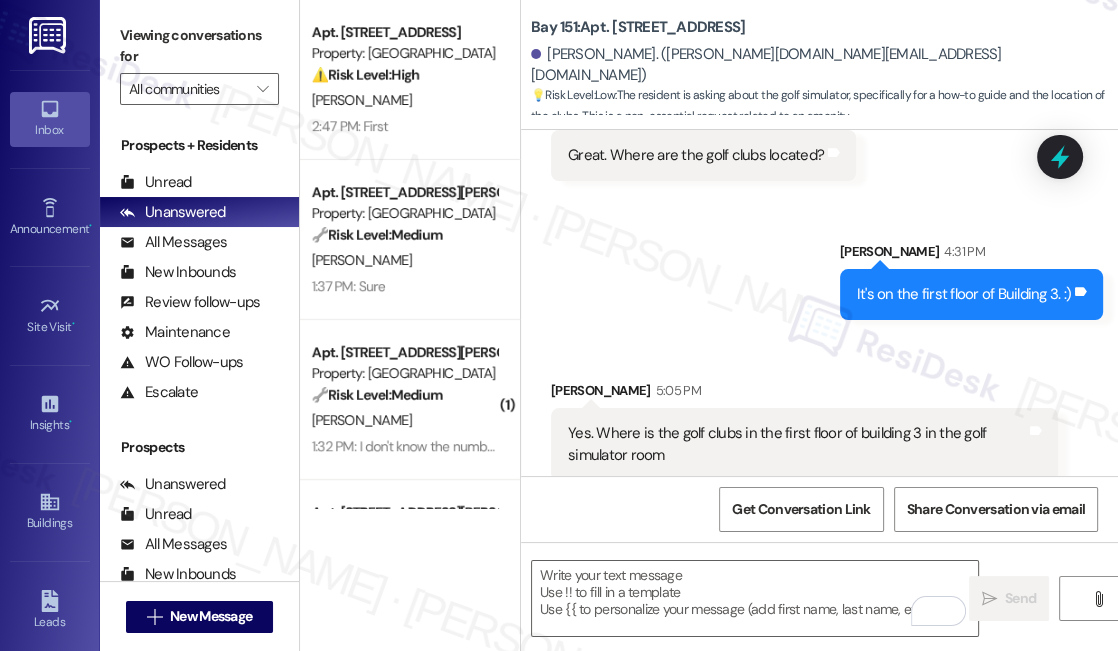 click on "It's on the first floor of Building 3. :)" at bounding box center [964, 294] 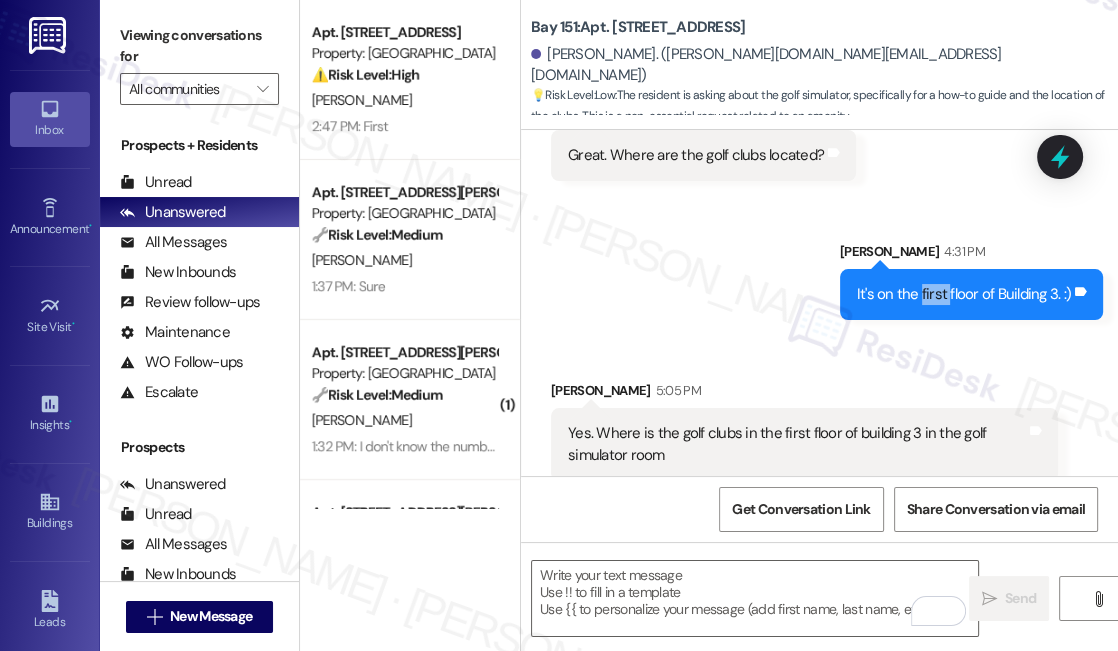 click on "It's on the first floor of Building 3. :)" at bounding box center [964, 294] 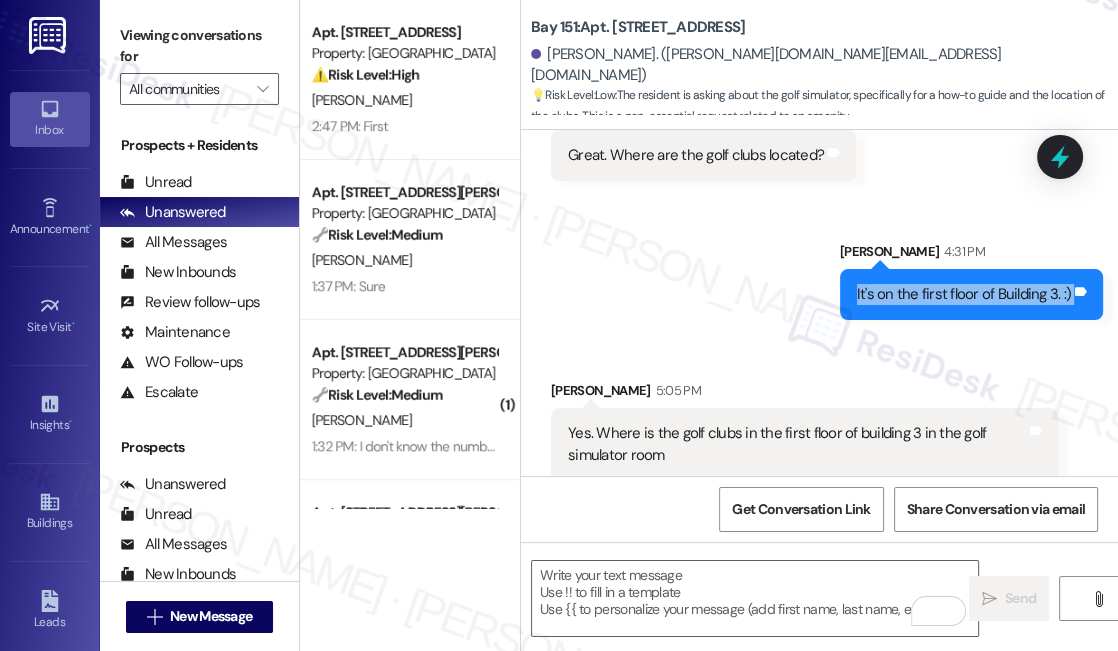 click on "It's on the first floor of Building 3. :)" at bounding box center (964, 294) 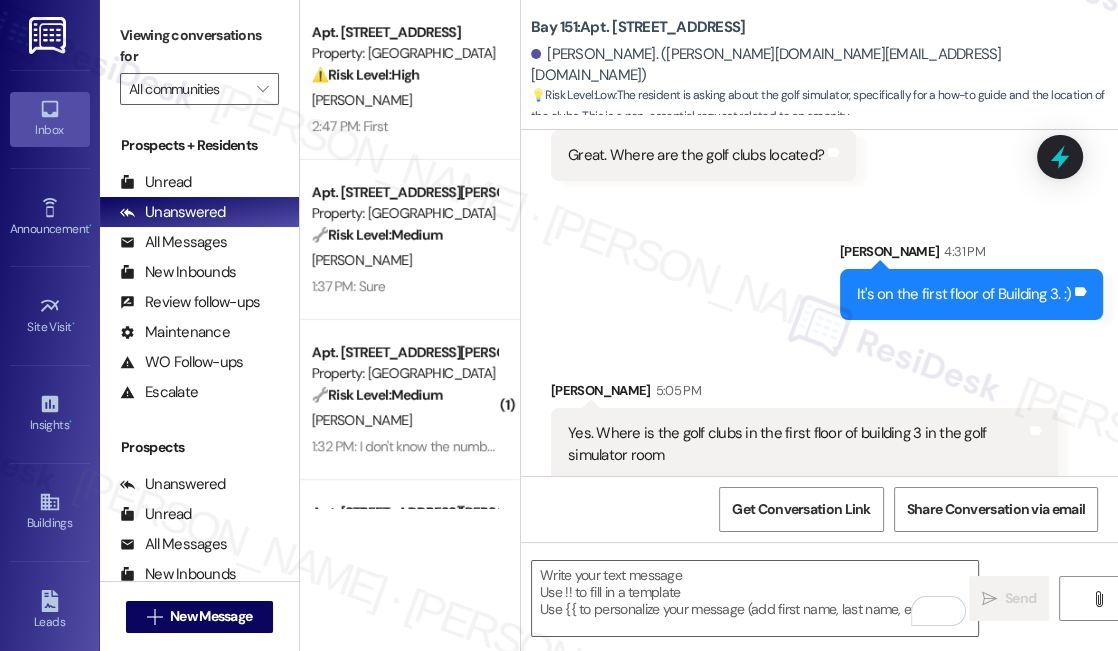 click on "Yes. Where is the golf clubs in the first floor of building 3 in the golf simulator room" at bounding box center [797, 444] 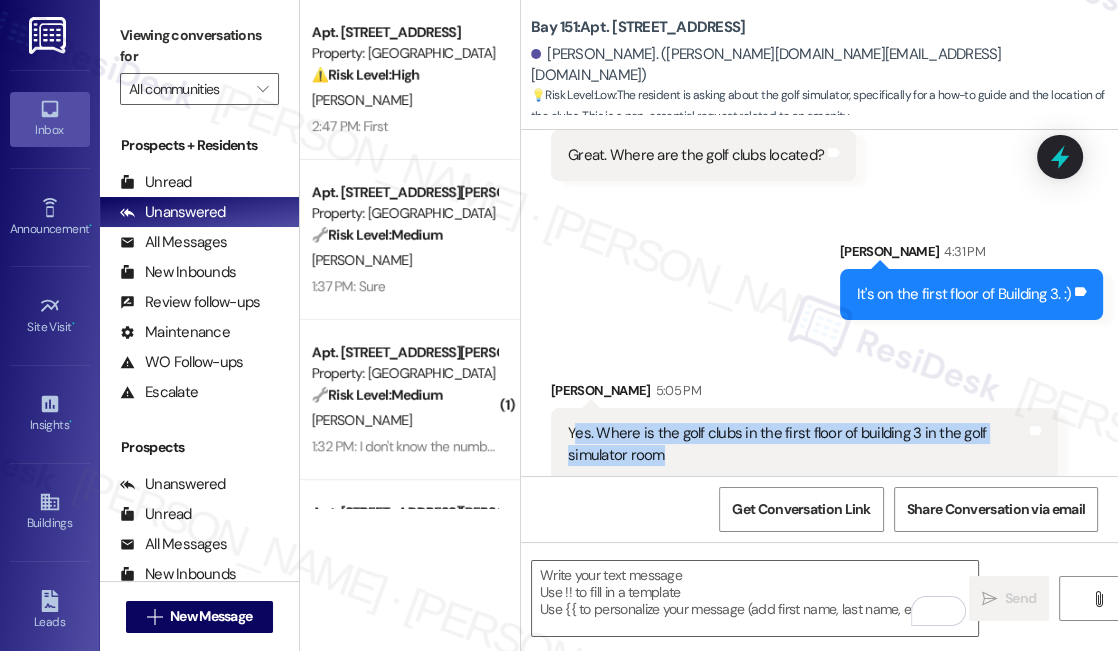 click on "Yes. Where is the golf clubs in the first floor of building 3 in the golf simulator room" at bounding box center [797, 444] 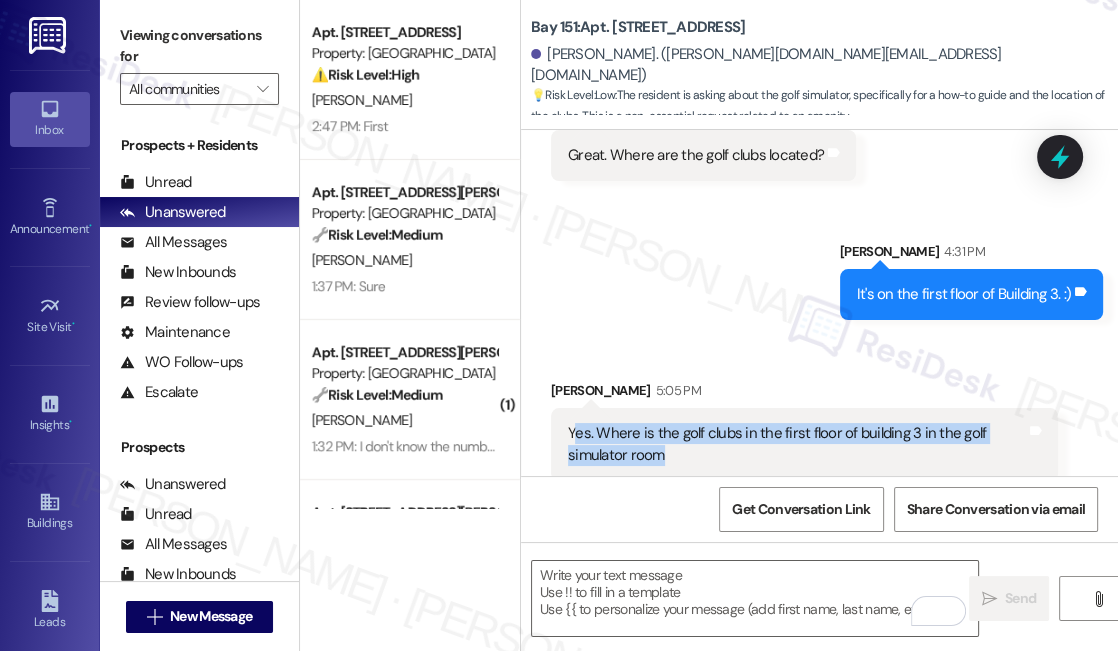 click on "Yes. Where is the golf clubs in the first floor of building 3 in the golf simulator room" at bounding box center [797, 444] 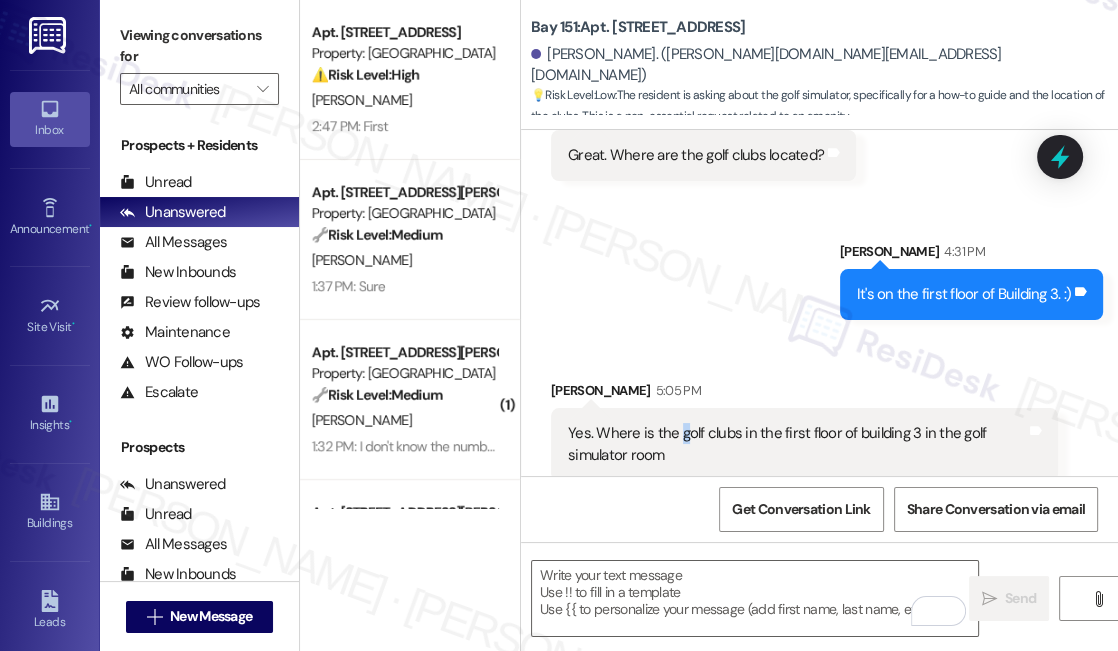 click on "Yes. Where is the golf clubs in the first floor of building 3 in the golf simulator room" at bounding box center [797, 444] 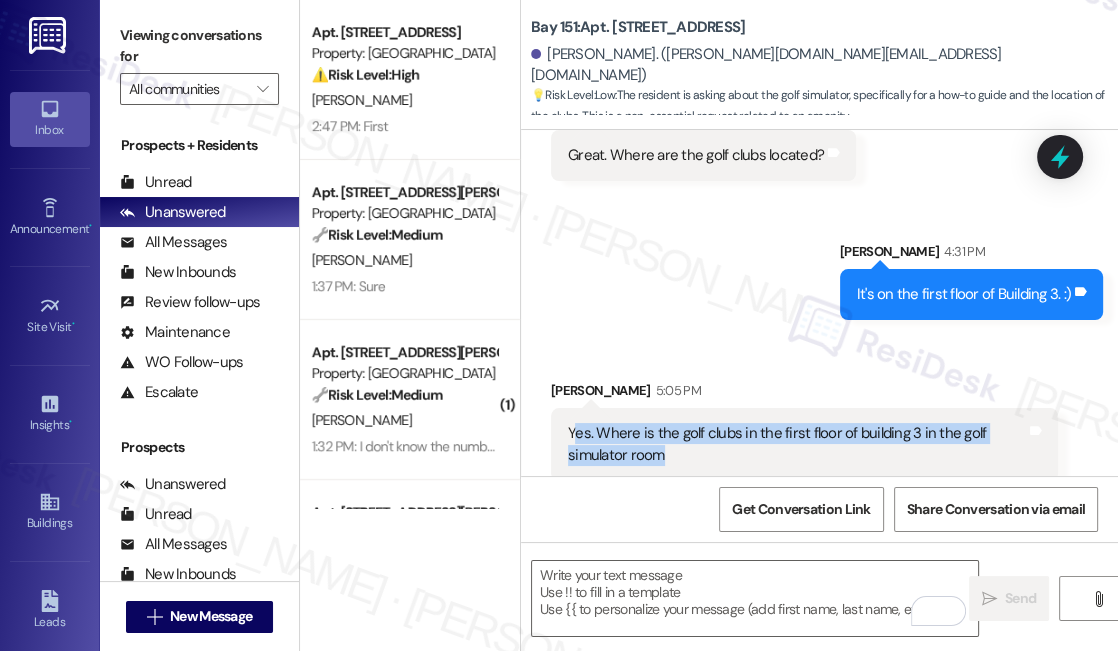 click on "Yes. Where is the golf clubs in the first floor of building 3 in the golf simulator room" at bounding box center (797, 444) 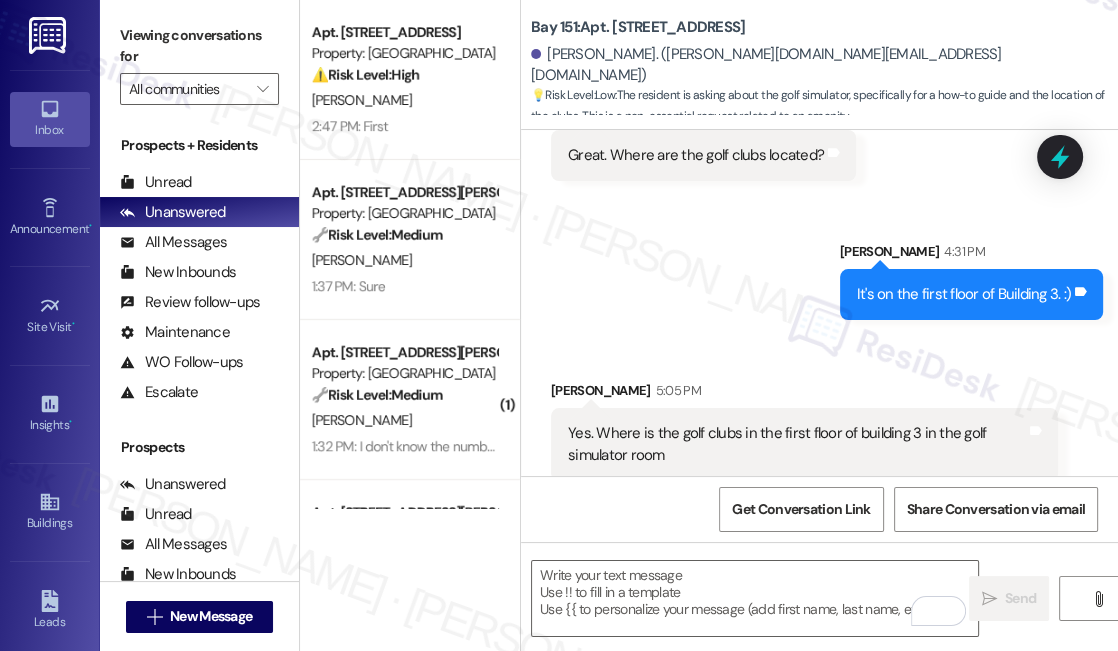 click on "Viewing conversations for All communities " at bounding box center (199, 62) 